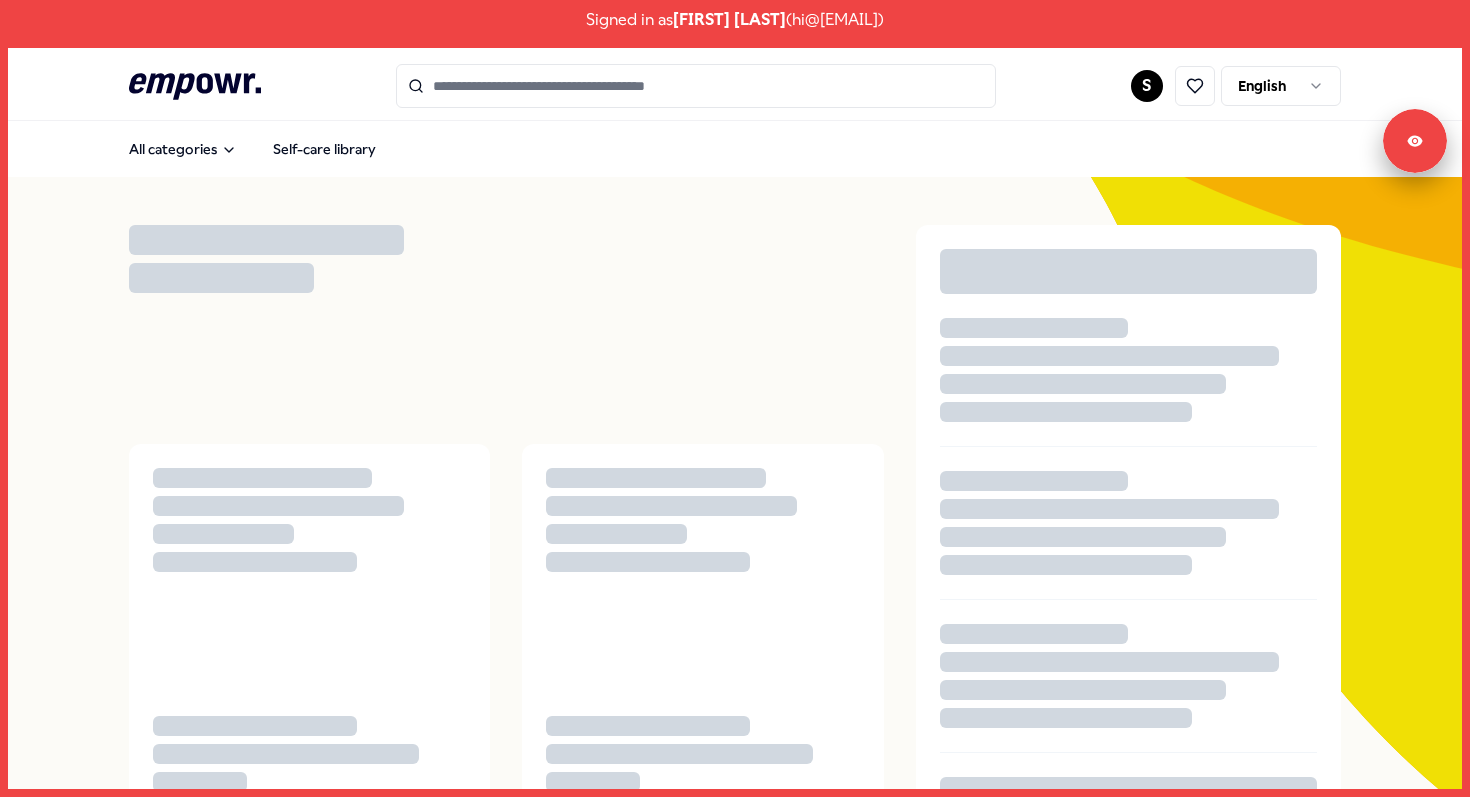 scroll, scrollTop: 0, scrollLeft: 0, axis: both 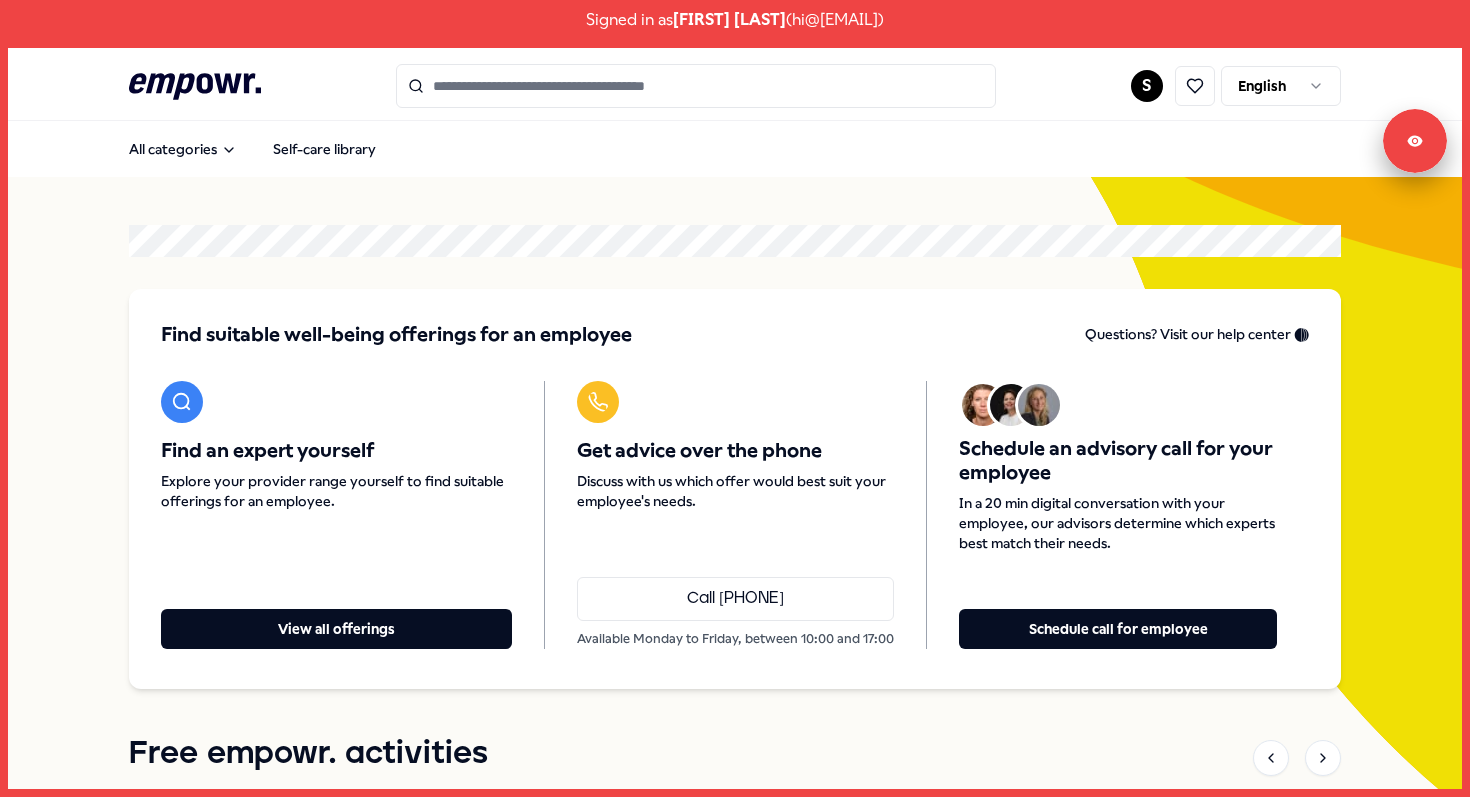 click on "Signed in as   Steven Aanen  ( hi@stevenaanen.com ) .empowr-logo_svg__cls-1{fill:#03032f} S English All categories   Self-care library Find suitable well-being offerings for an employee Questions? Visit our help center 🛟 Find an expert yourself Explore your provider range yourself to find suitable offerings for an employee. View all offerings Get advice over the phone Discuss with us which offer would best suit your employee's needs. Call +31 (0)20 53 20 878 Available Monday to Friday, between 10:00 and 17:00 Schedule an advisory call for your employee In a 20 min digital conversation with your employee, our advisors determine which experts best match their needs. Schedule call for employee Free empowr. activities Aug 12, 2025, 12:00 🇳🇱 How to deal with uncertainty Live session 1 hour Sep 22, 2025, 12:00 National Vitality Week 2025 Live session 5 days Oct 8, 2025, 12:00 🇬🇧 How do you deal with your inner critic? Masterclass 1 hour Oct 15, 2025, 12:00 Live session 1 hour Dec 10, 2025, 12:00" at bounding box center [735, 398] 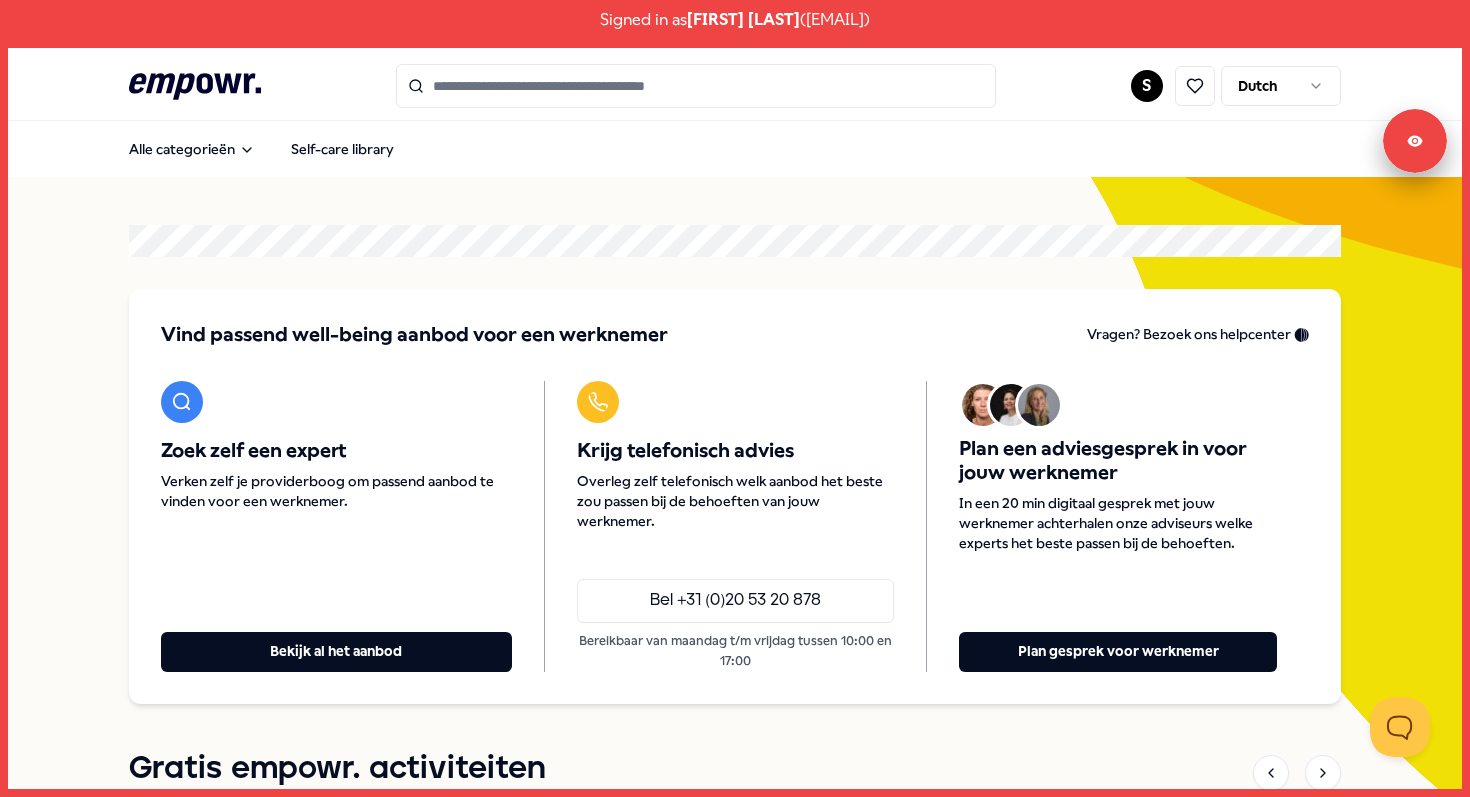 scroll, scrollTop: 0, scrollLeft: 0, axis: both 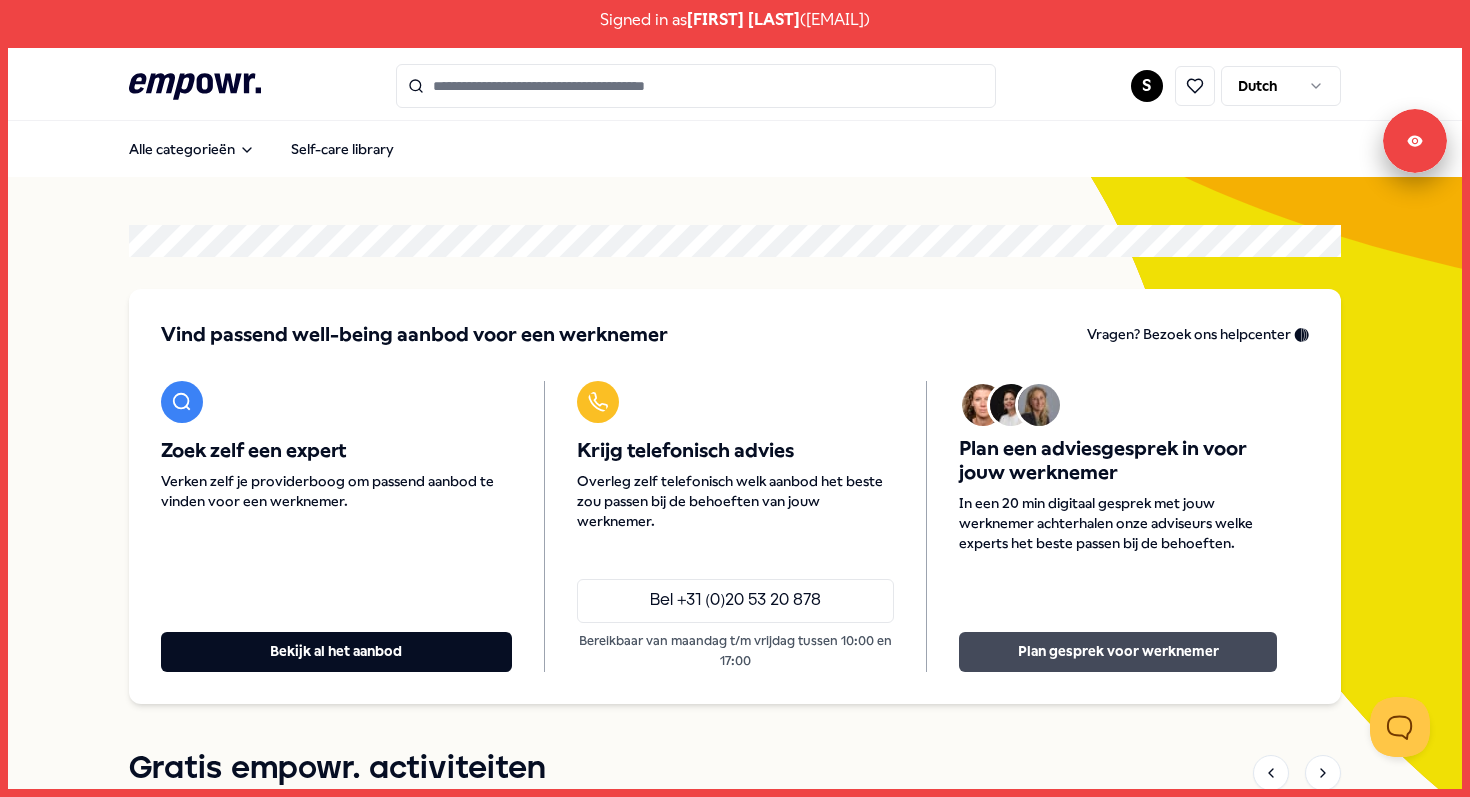 click on "Plan gesprek voor werknemer" at bounding box center [1118, 652] 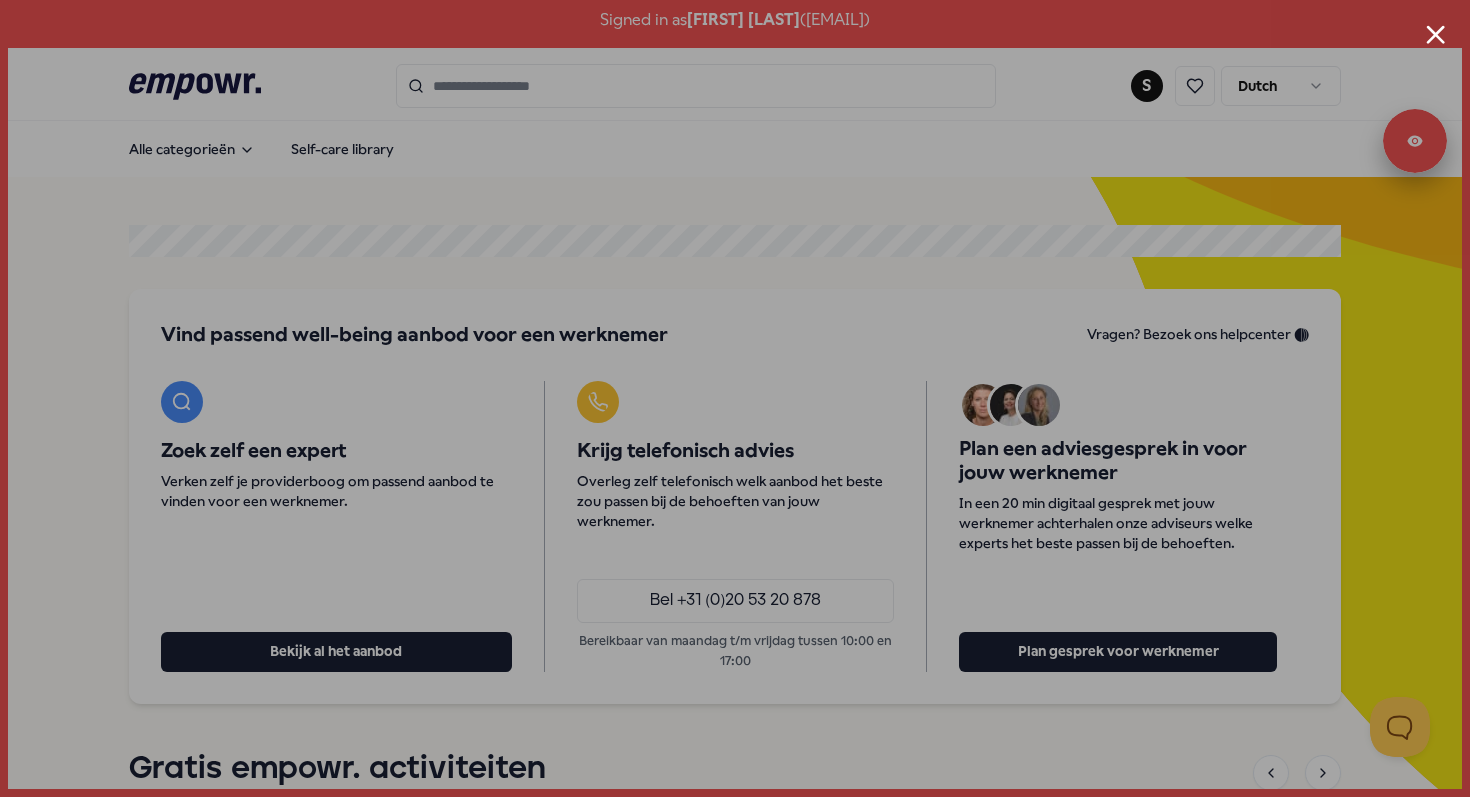 click at bounding box center [1435, 34] 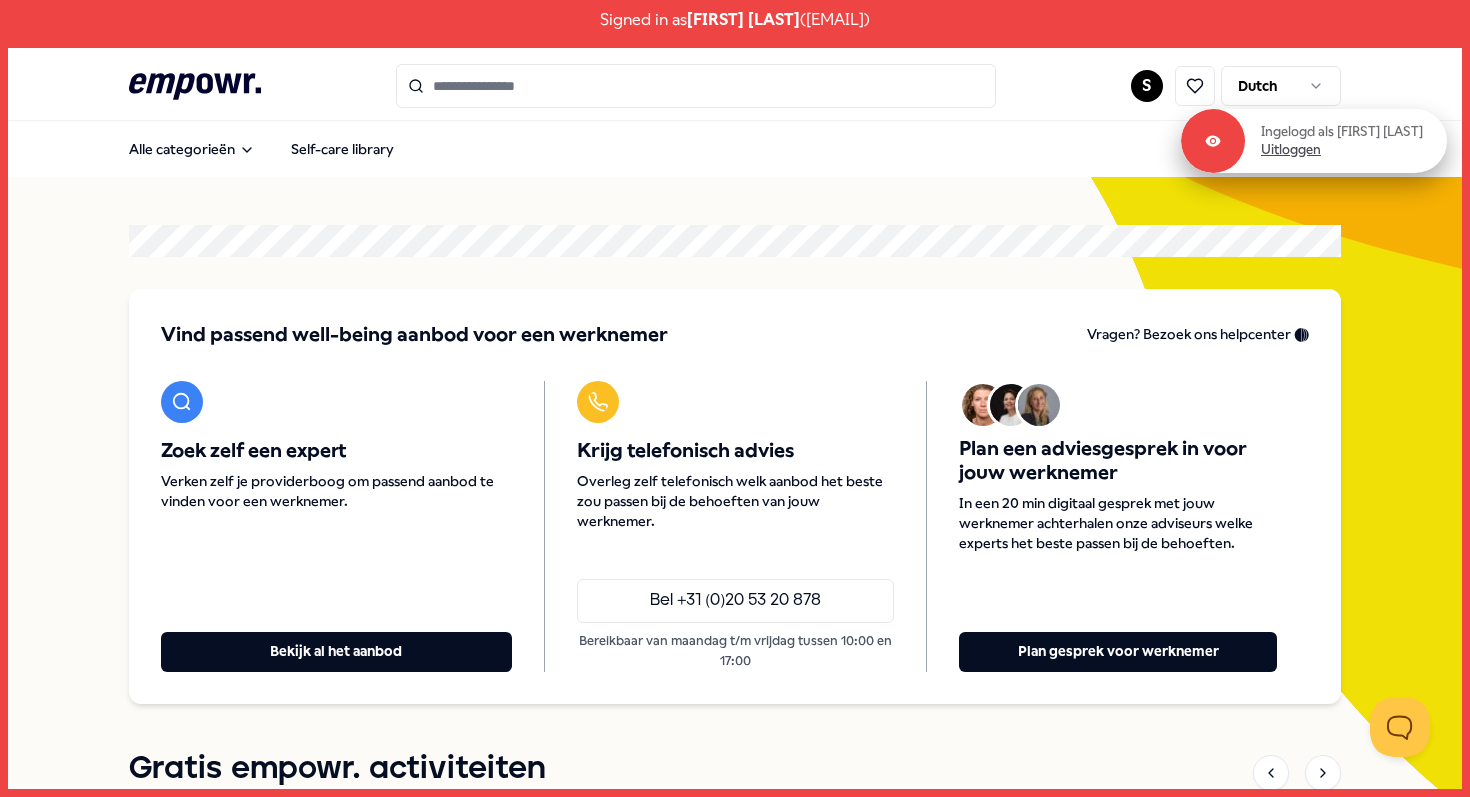 click on "Uitloggen" at bounding box center [1291, 150] 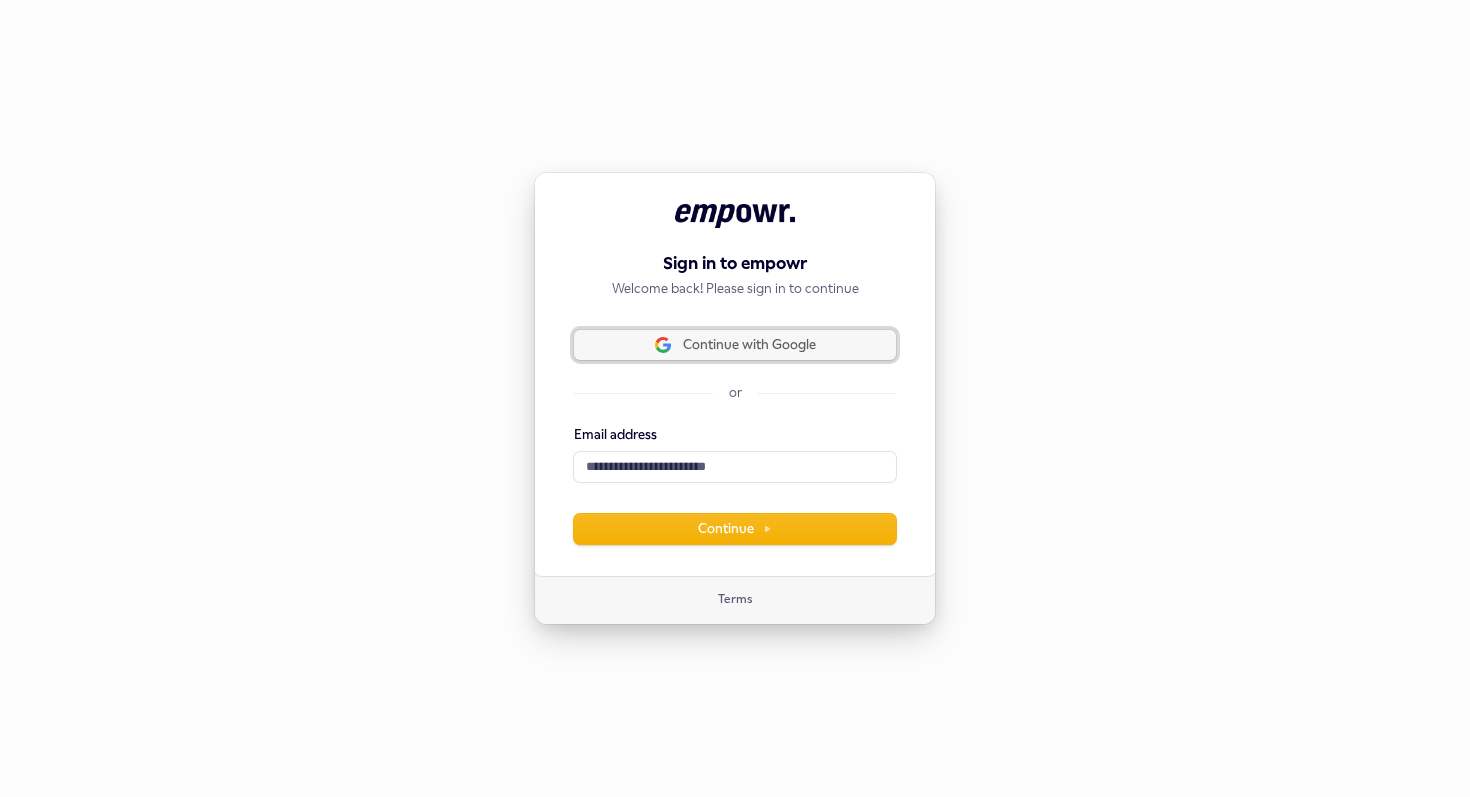 click on "Continue with Google" at bounding box center [749, 345] 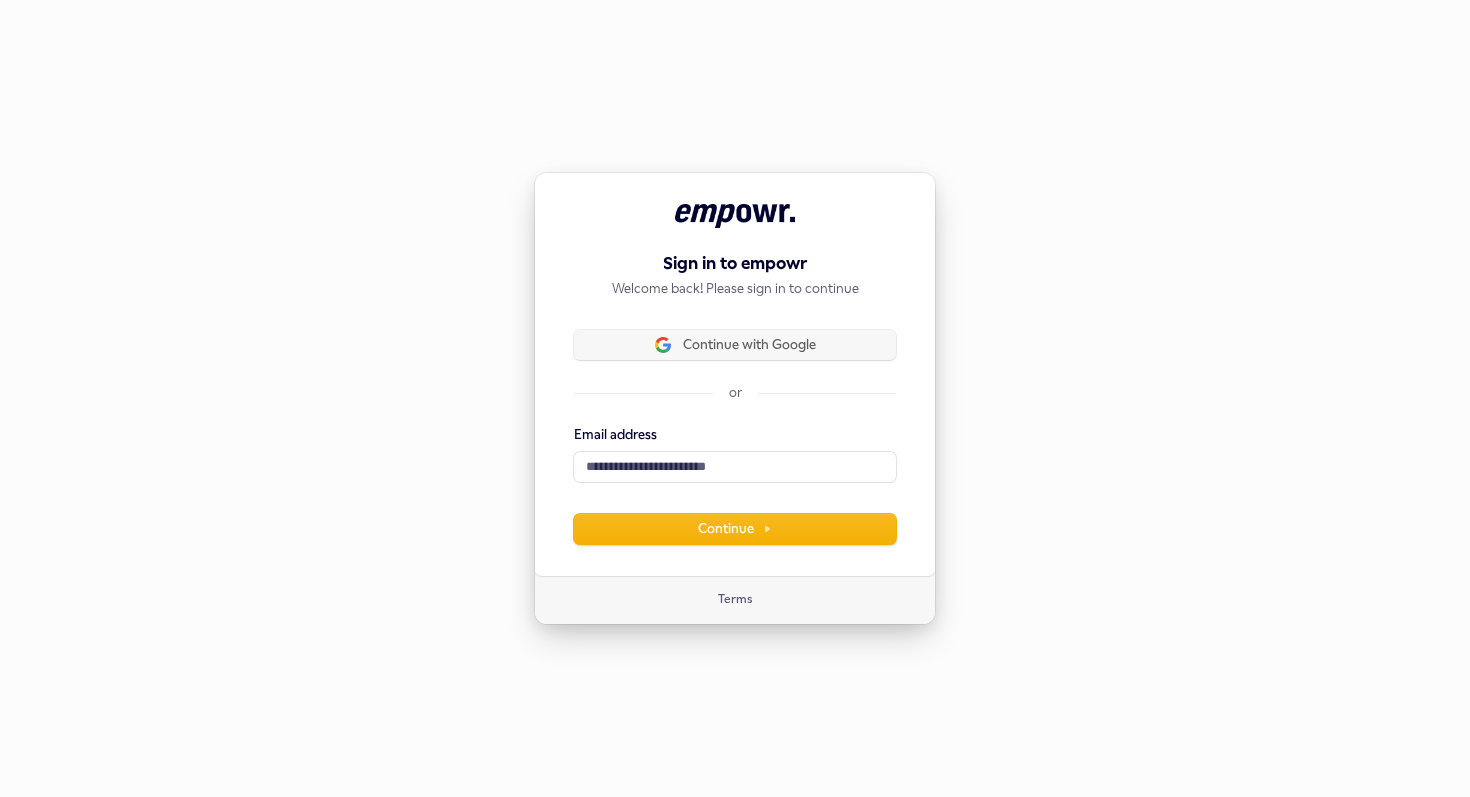type 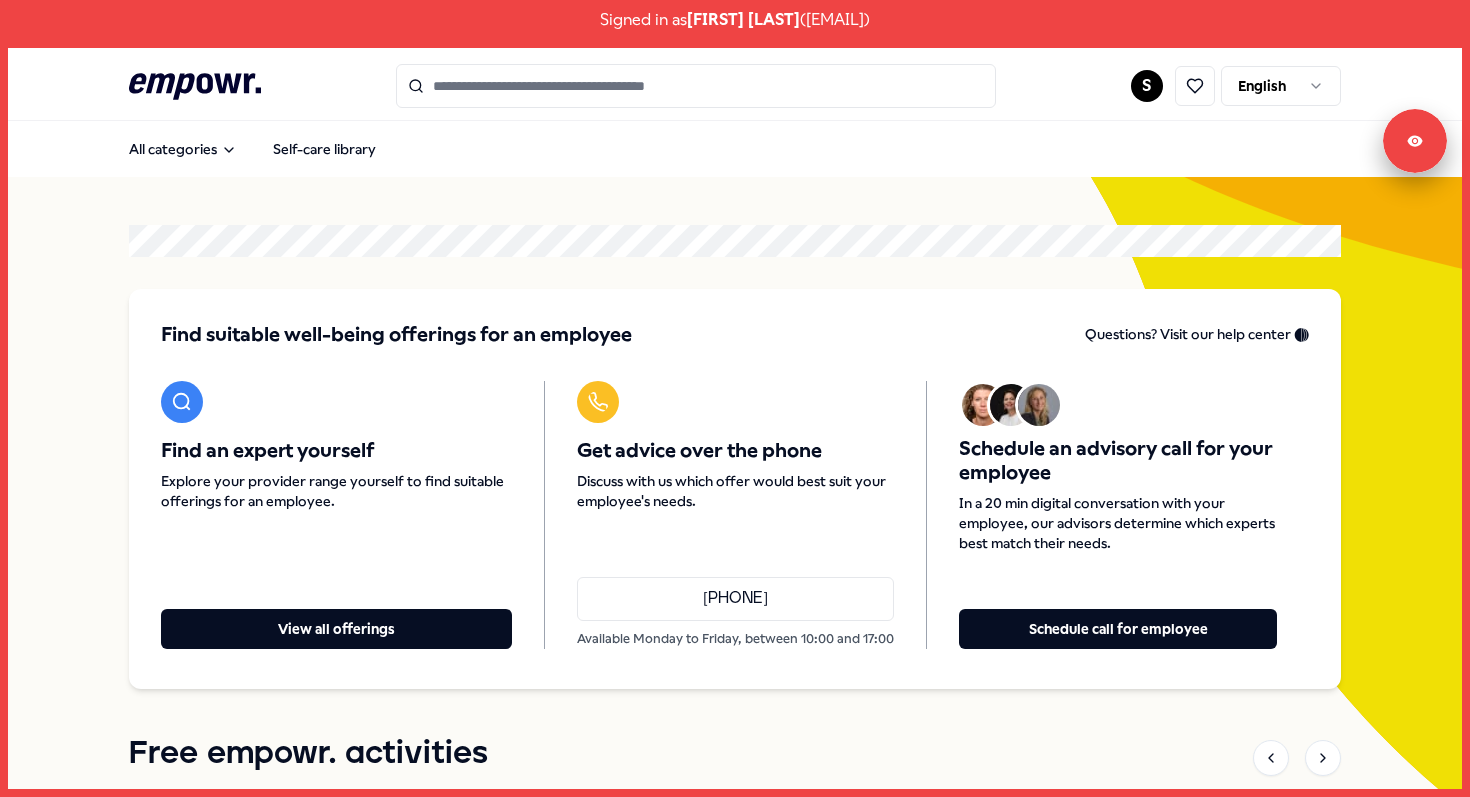 scroll, scrollTop: 0, scrollLeft: 0, axis: both 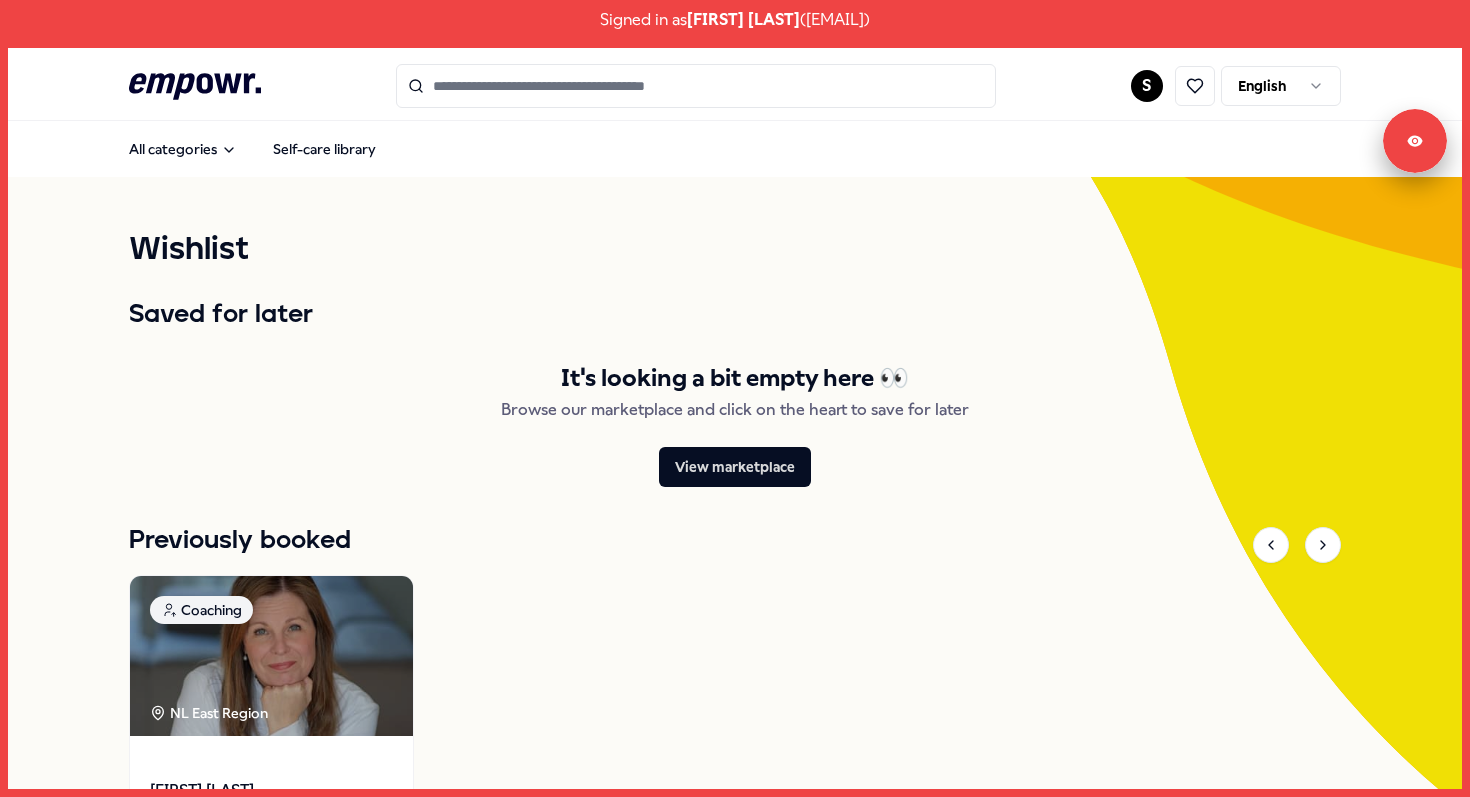 click 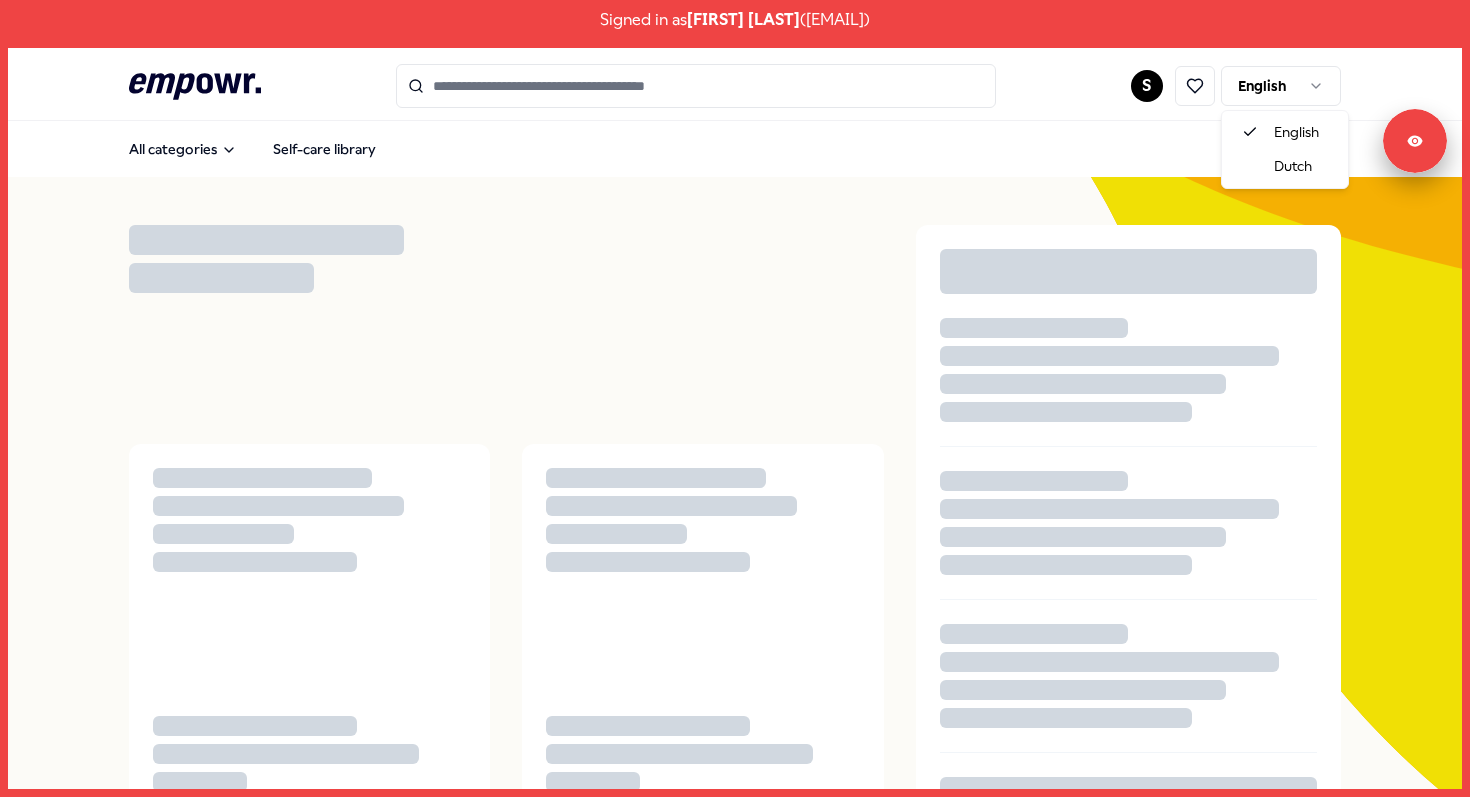 click on "Signed in as   Steven Aanen  ( hi@stevenaanen.com ) .empowr-logo_svg__cls-1{fill:#03032f} S English All categories   Self-care library Free empowr. activities Aug 12, 2025, 12:00 🇳🇱 How to deal with uncertainty Live session 1 hour Sep 22, 2025, 12:00 National Vitality Week 2025 Live session 5 days Oct 8, 2025, 12:00 🇬🇧 How do you deal with your inner critic? Masterclass 1 hour Oct 15, 2025, 12:00  🇬🇧 Communication: Giving and receiving feedback Live session 1 hour Dec 10, 2025, 12:00 🇬🇧 Healthy habits for a stress-free start to the year  Masterclass 1 hour Aug 12, 2025, 12:00 🇳🇱 How to deal with uncertainty Live session 1 hour Sep 22, 2025, 12:00 National Vitality Week 2025 Live session 5 days Oct 8, 2025, 12:00 🇬🇧 How do you deal with your inner critic? Masterclass 1 hour Oct 15, 2025, 12:00  🇬🇧 Communication: Giving and receiving feedback Live session 1 hour Dec 10, 2025, 12:00 🇬🇧 Healthy habits for a stress-free start to the year  Masterclass 1 hour 1 hour" at bounding box center [735, 398] 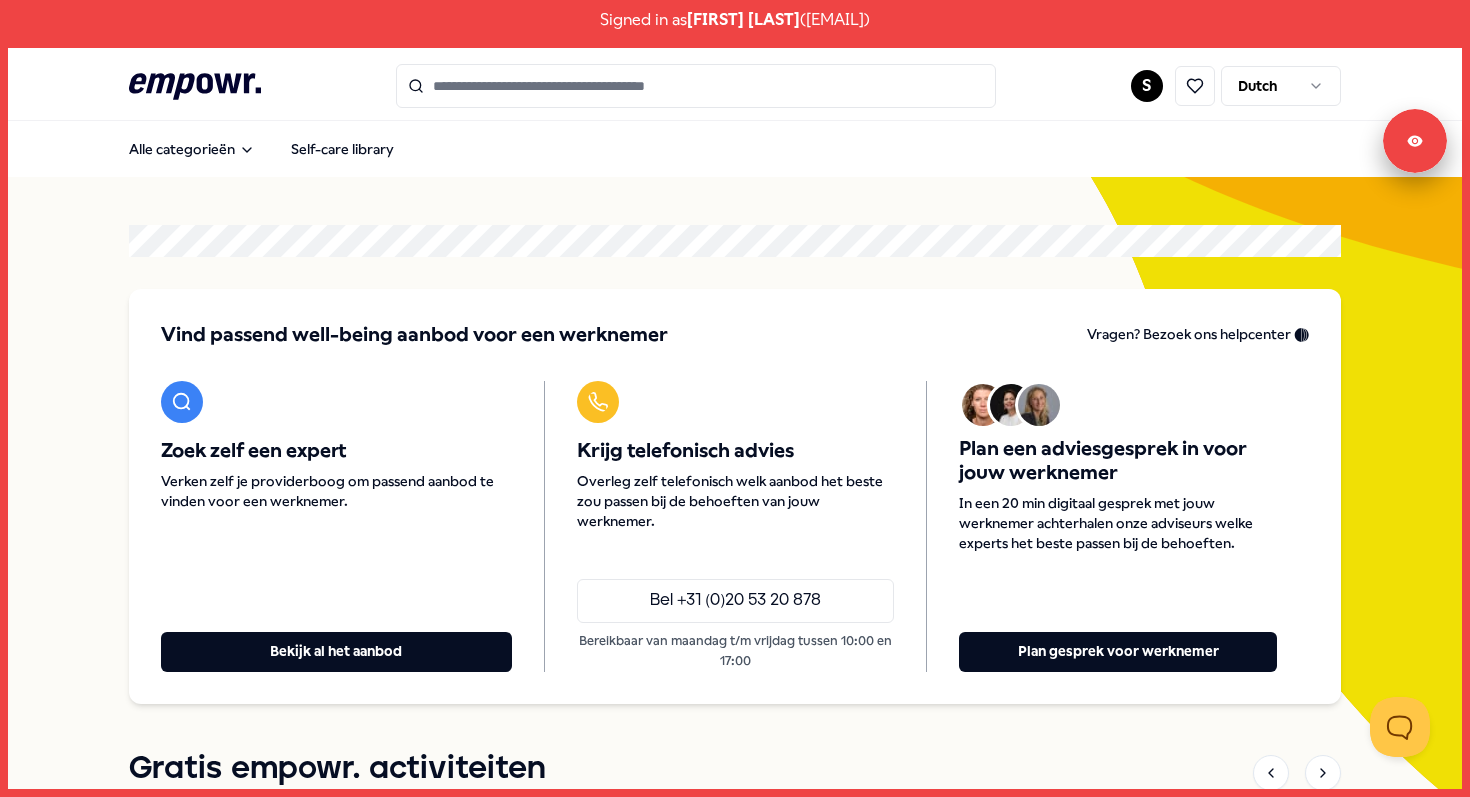 scroll, scrollTop: 0, scrollLeft: 0, axis: both 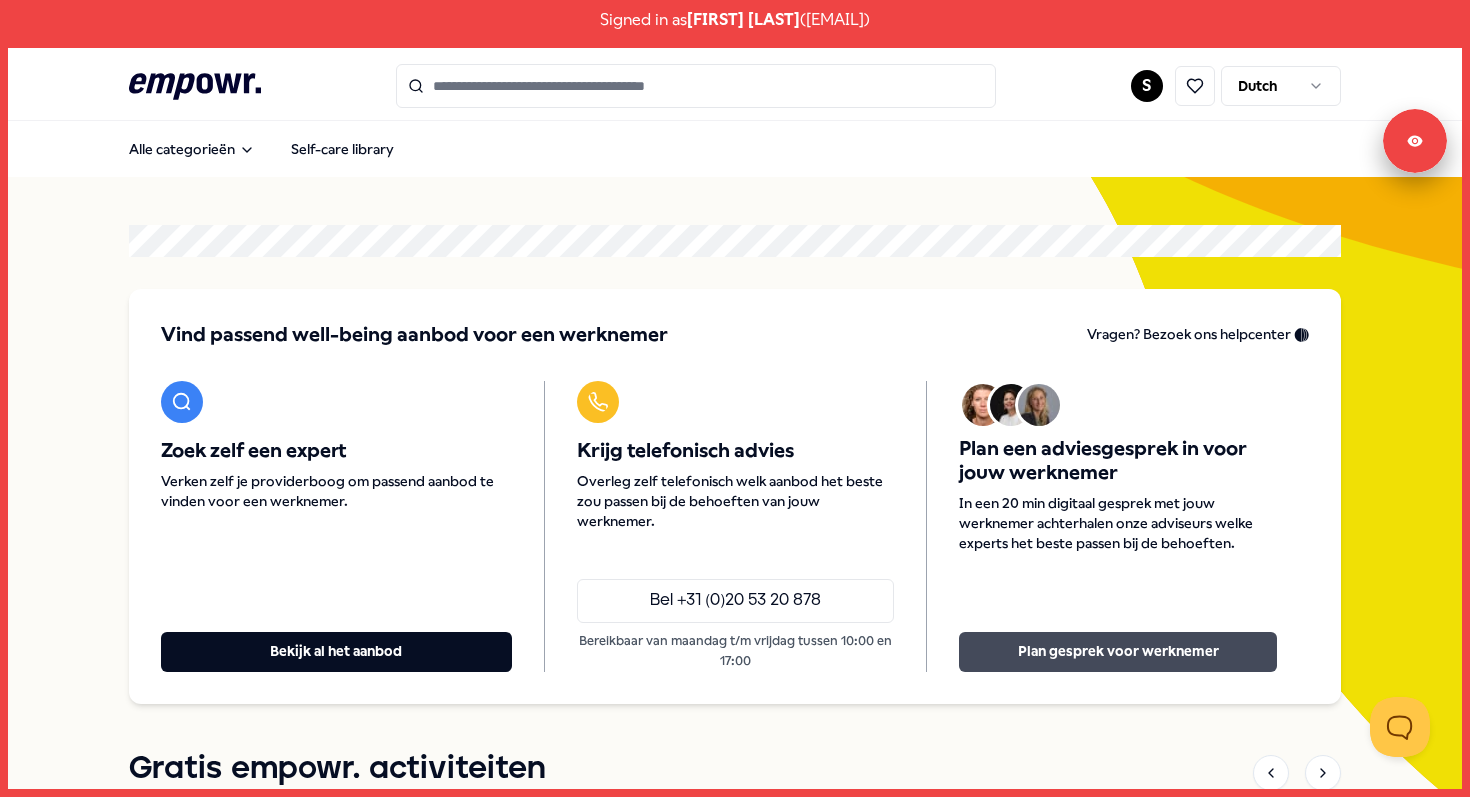 click on "Plan gesprek voor werknemer" at bounding box center [1118, 652] 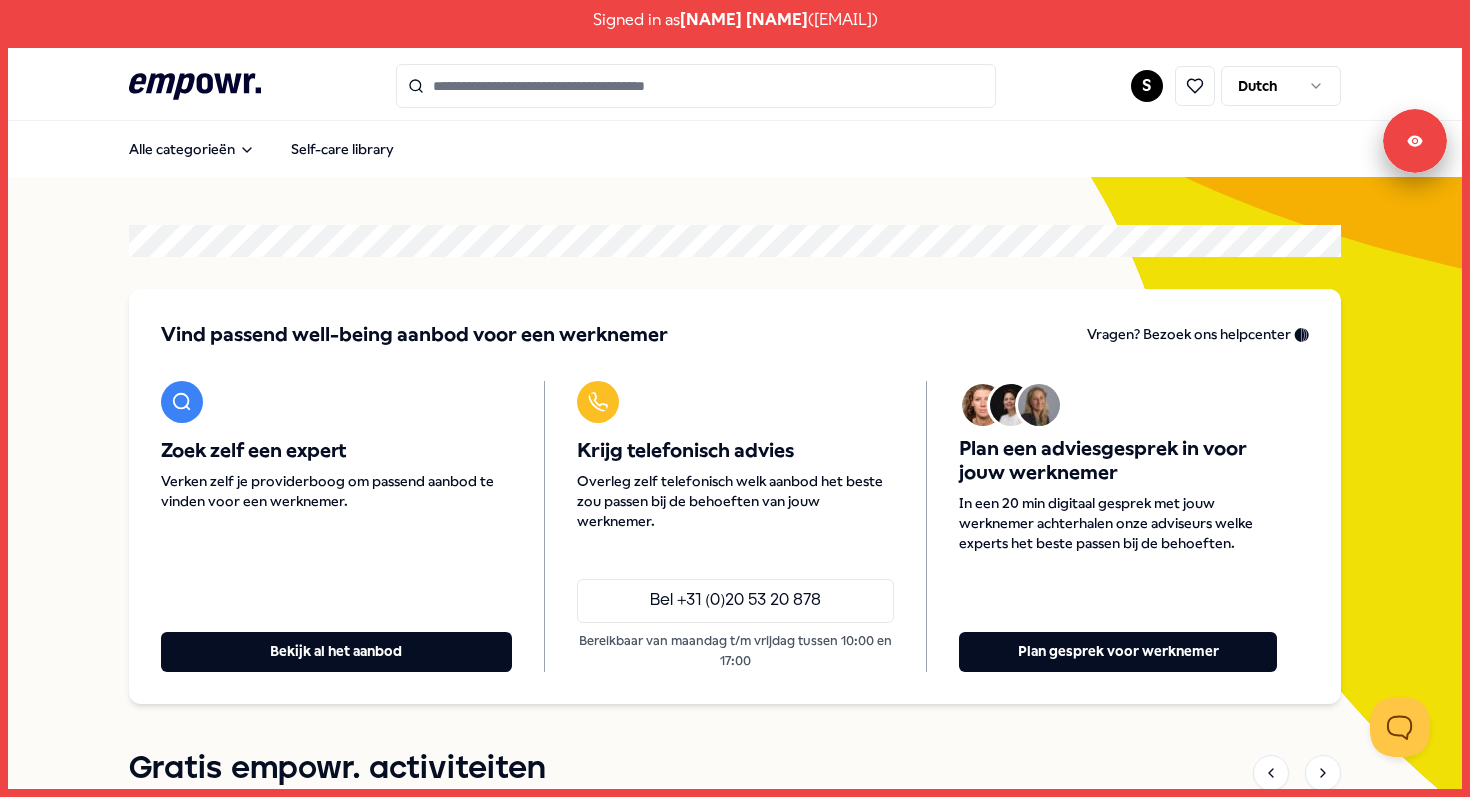 scroll, scrollTop: 0, scrollLeft: 0, axis: both 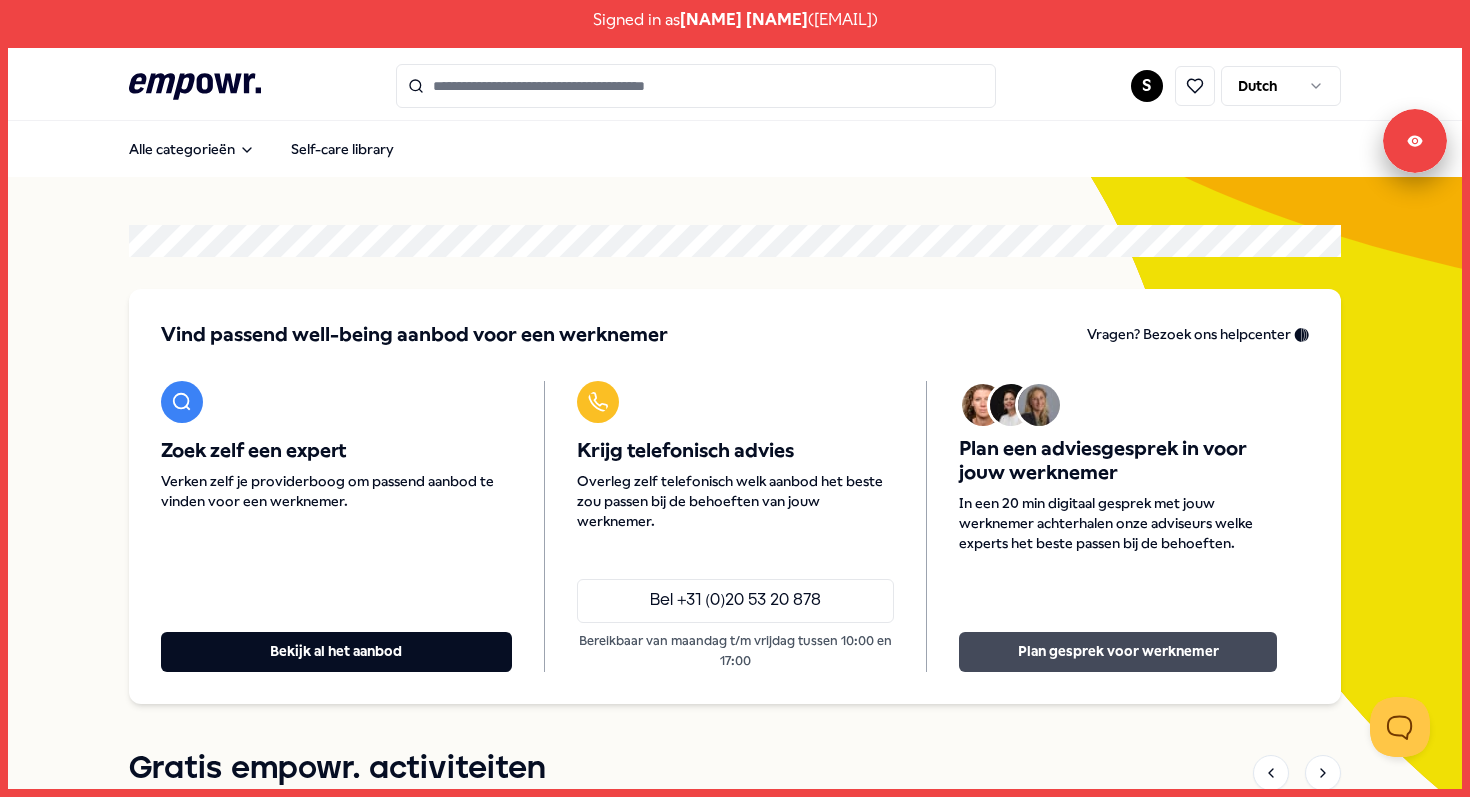 click on "Plan gesprek voor werknemer" at bounding box center (1118, 652) 